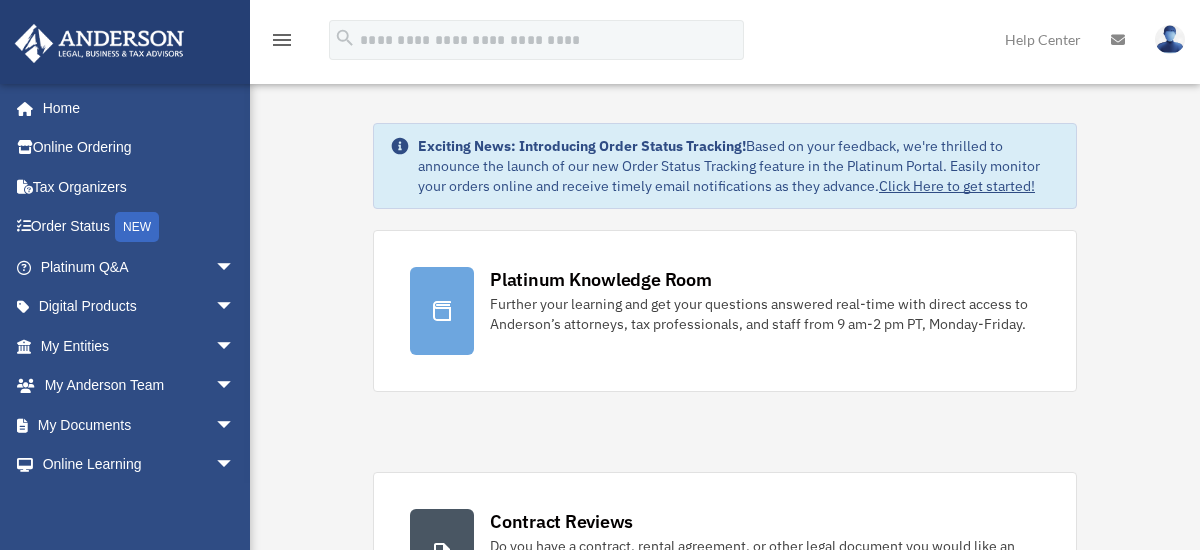 scroll, scrollTop: 0, scrollLeft: 0, axis: both 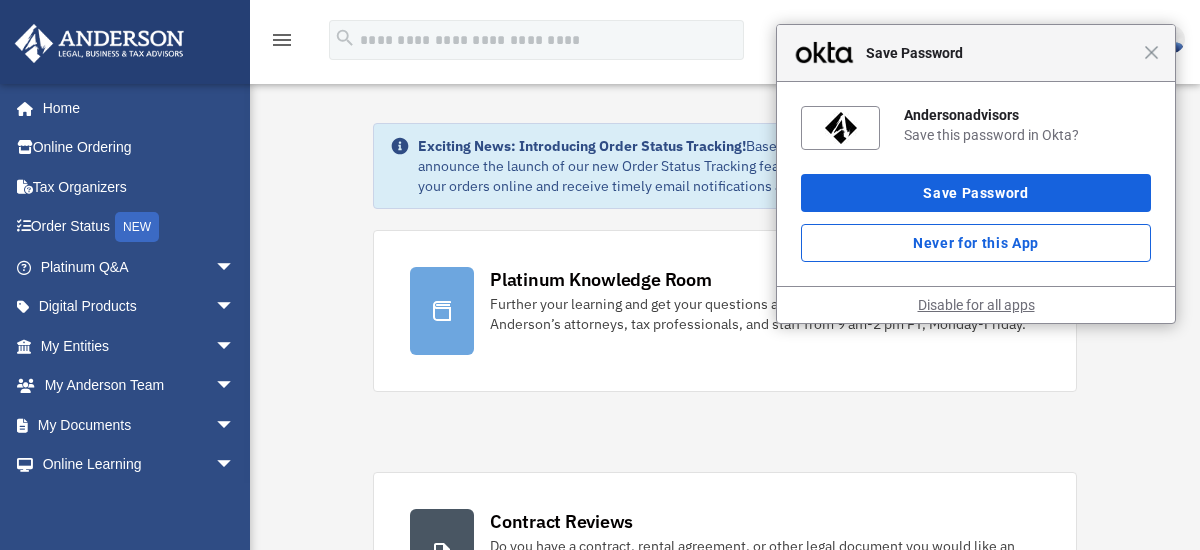 click on "Disable for all apps" at bounding box center (976, 305) 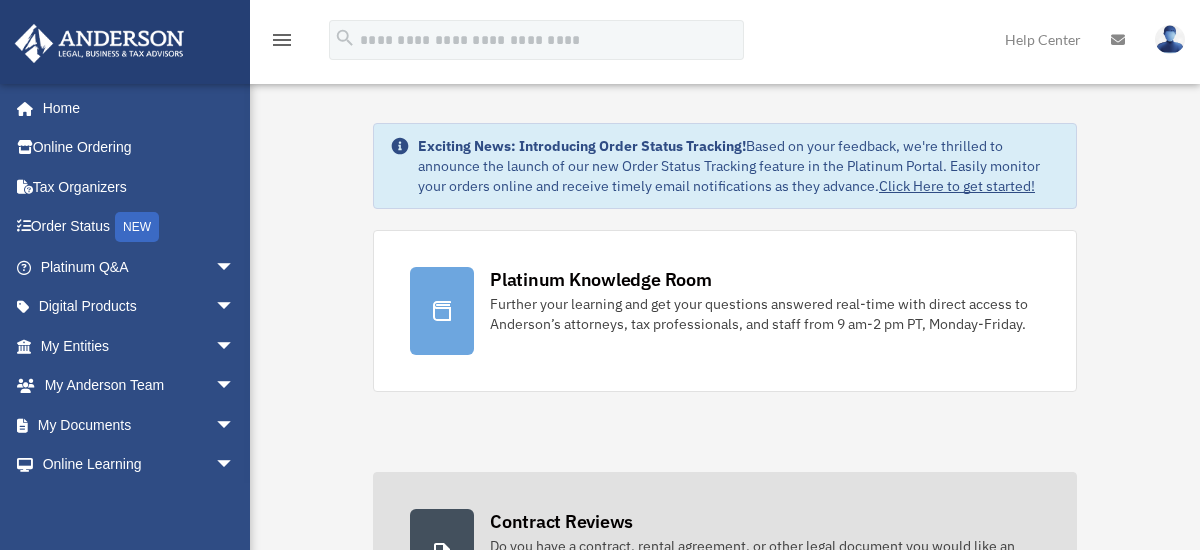 click on "Contract Reviews
Do you have a contract, rental agreement, or other legal document you would like an attorney's advice on?  Submit it here for a  review, free with your platinum membership." at bounding box center [725, 553] 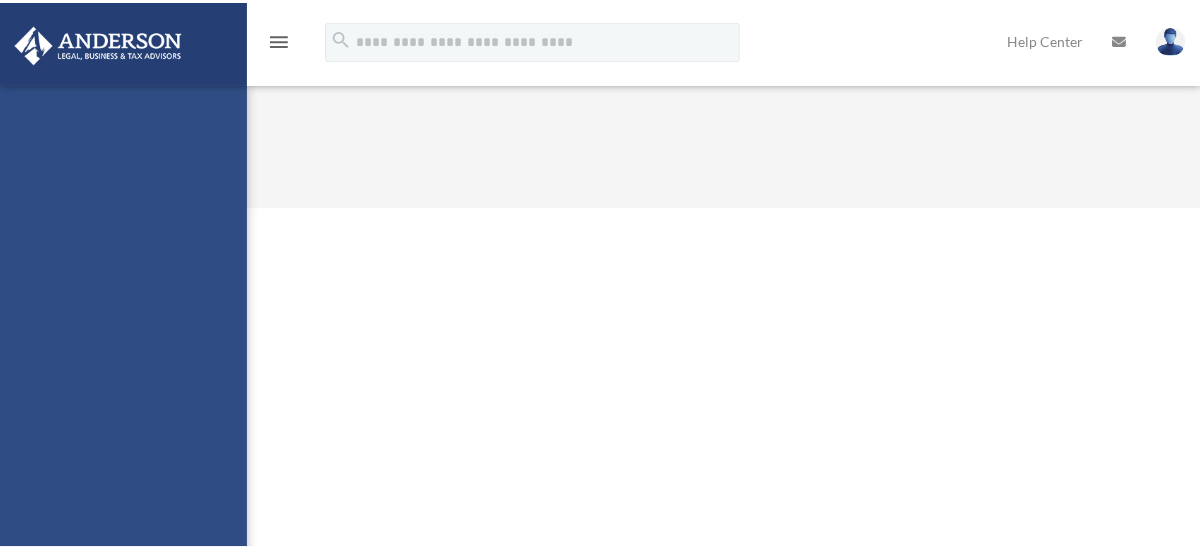 scroll, scrollTop: 0, scrollLeft: 0, axis: both 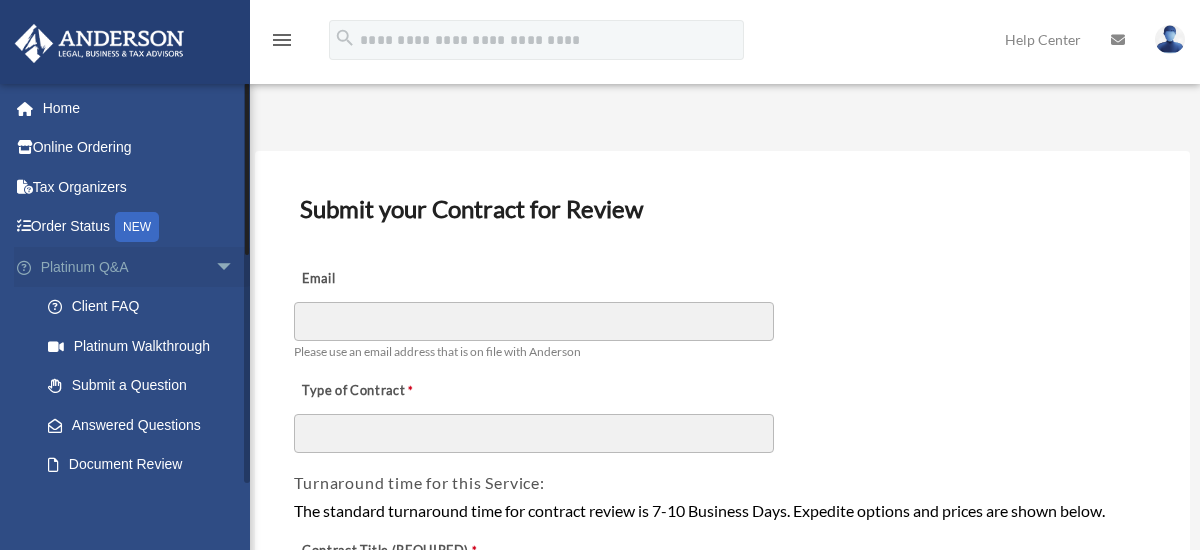 click on "arrow_drop_down" at bounding box center [235, 267] 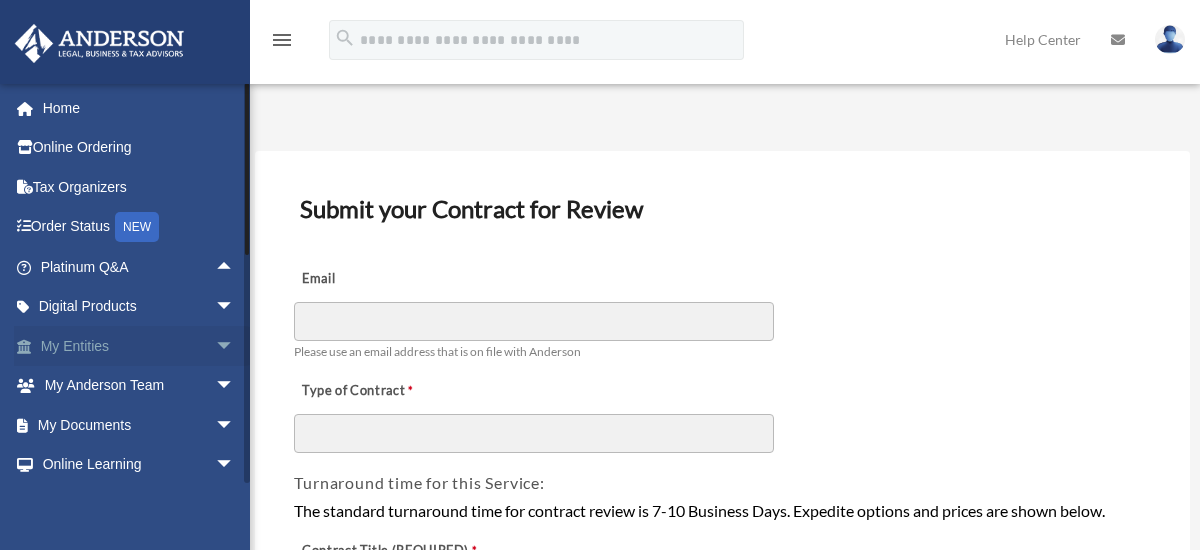 click on "arrow_drop_down" at bounding box center (235, 346) 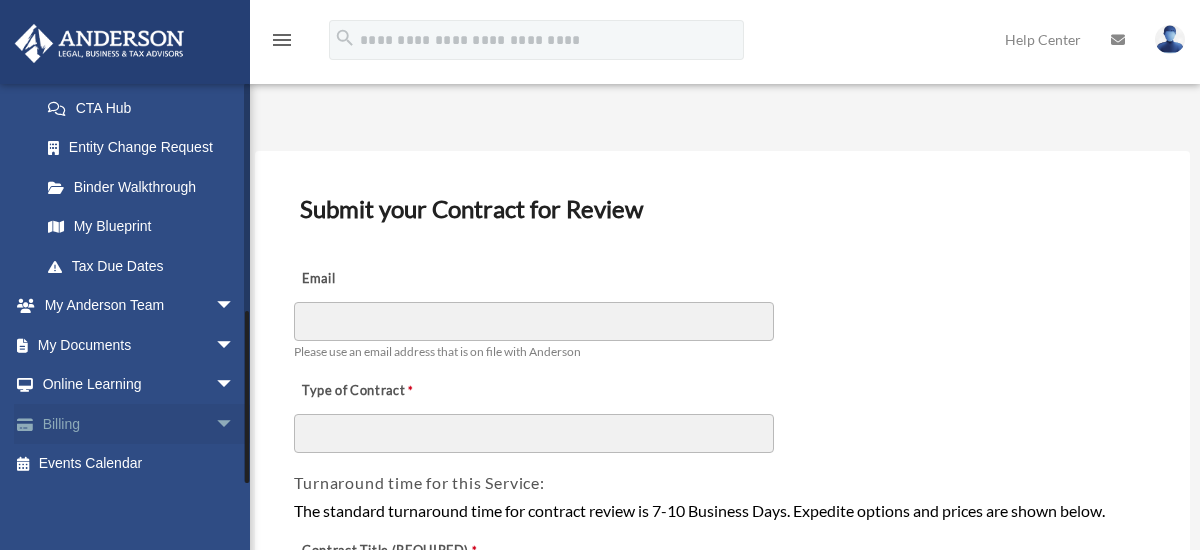 scroll, scrollTop: 321, scrollLeft: 0, axis: vertical 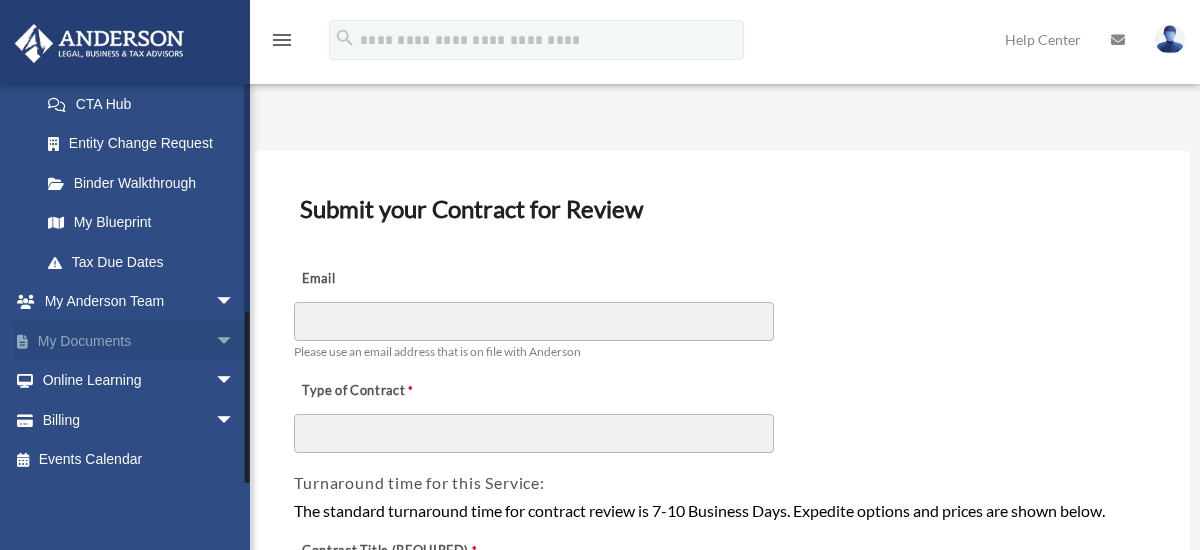 click on "arrow_drop_down" at bounding box center [235, 341] 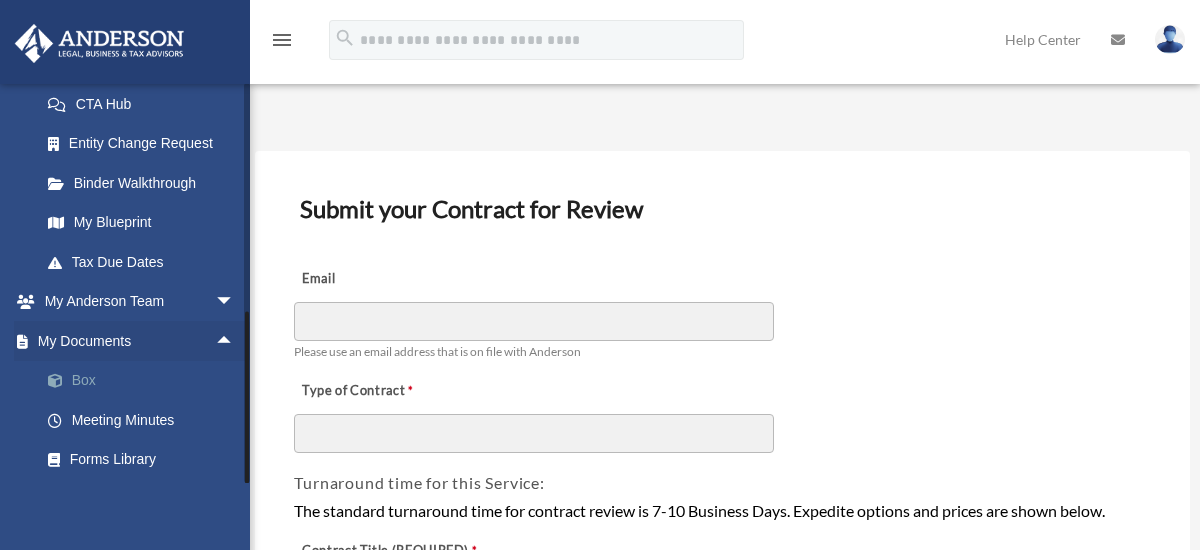 click on "Box" at bounding box center (146, 381) 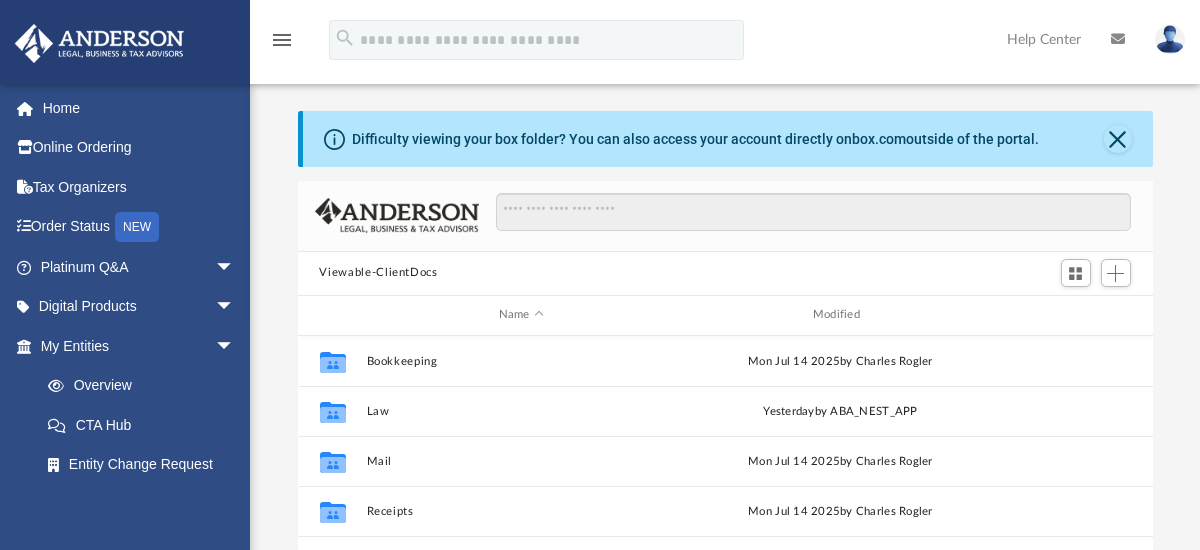 scroll, scrollTop: 70, scrollLeft: 0, axis: vertical 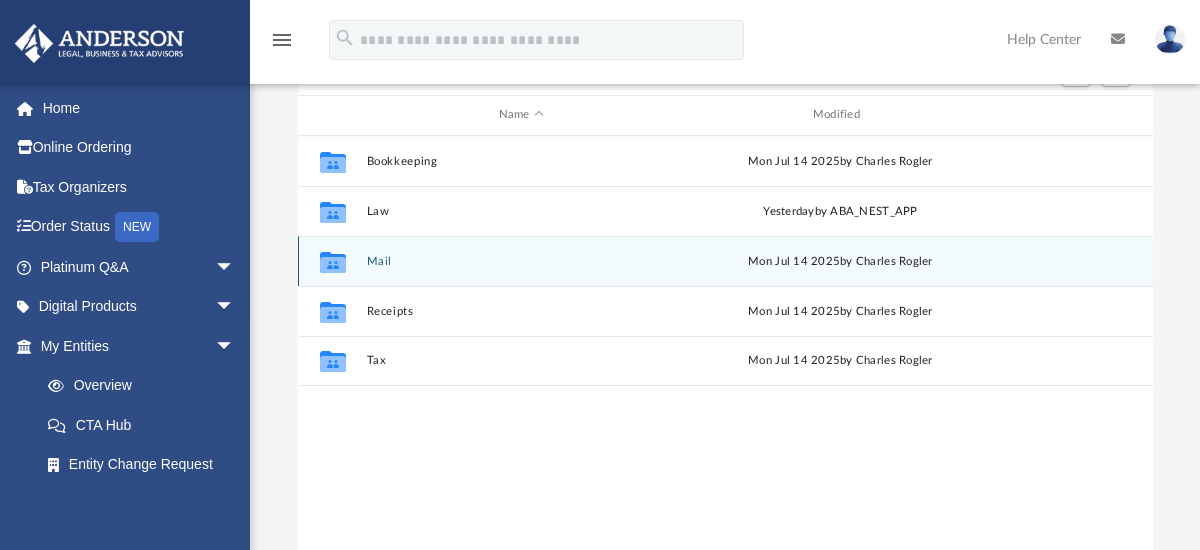 click 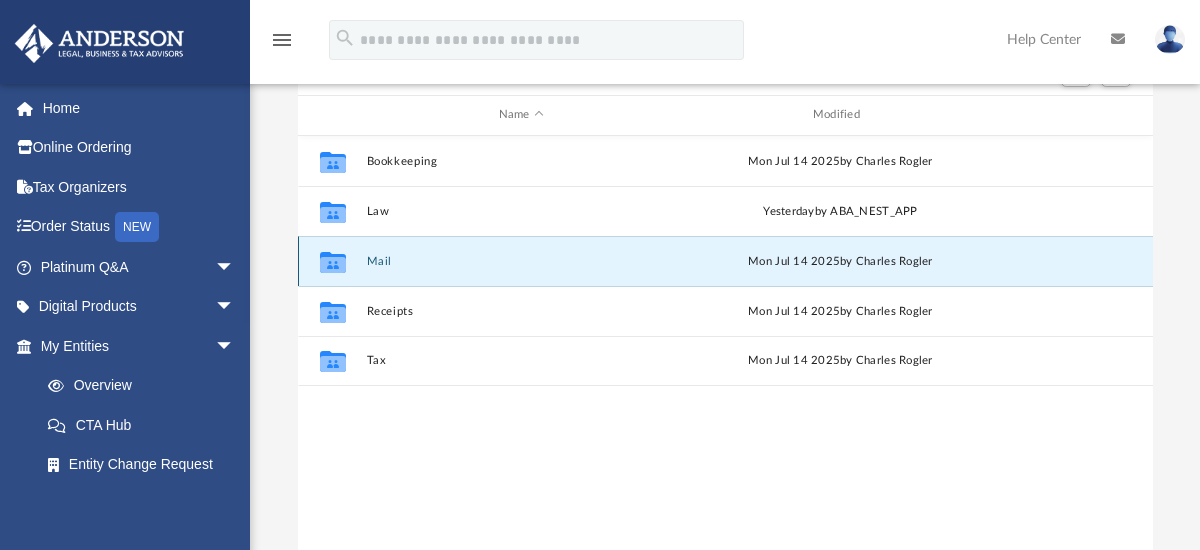 click 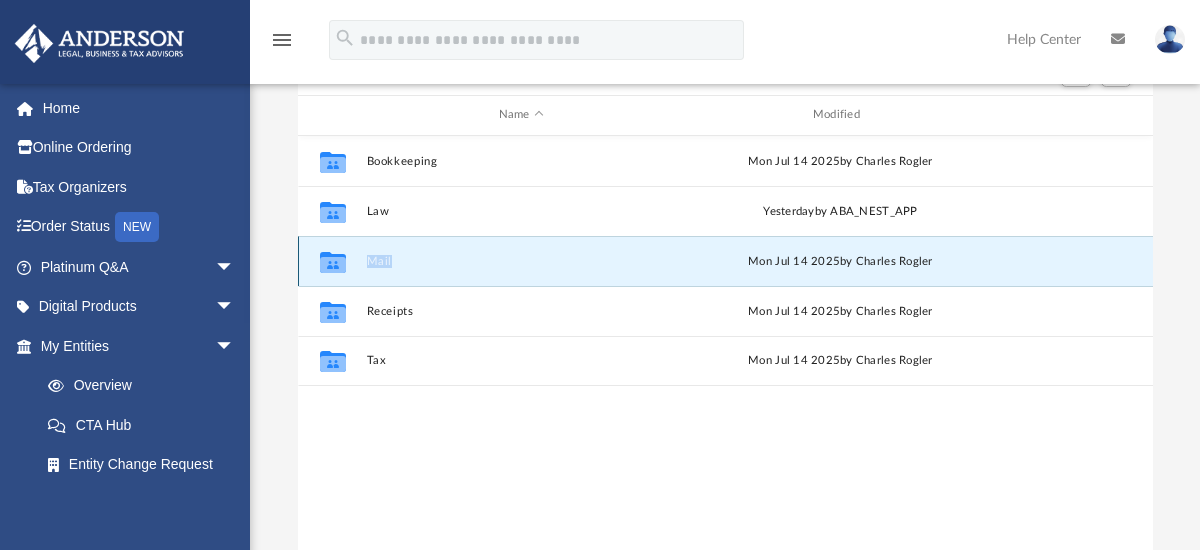 click 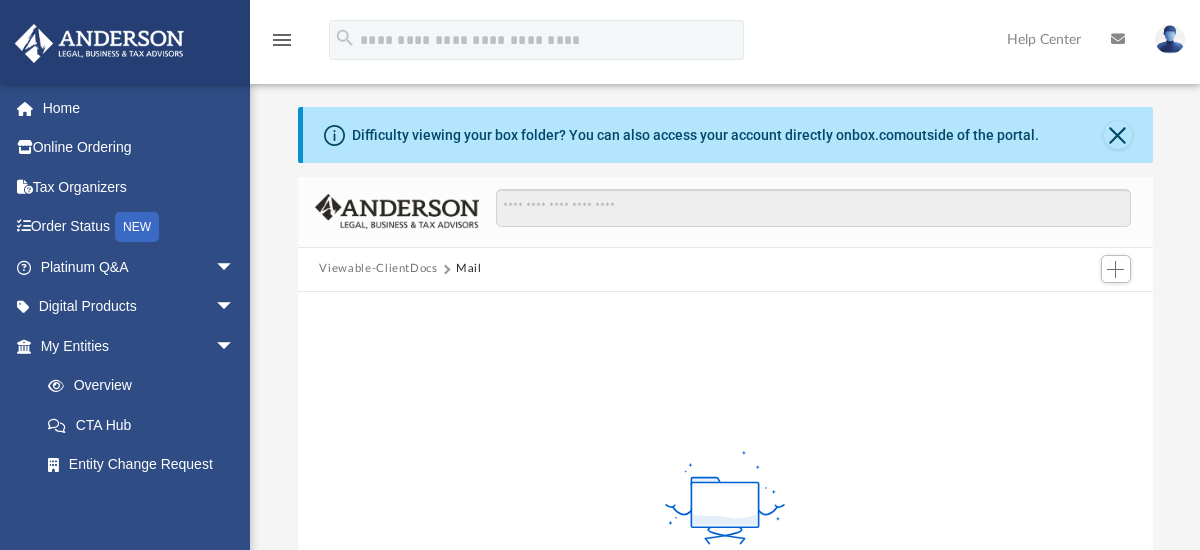 scroll, scrollTop: 0, scrollLeft: 0, axis: both 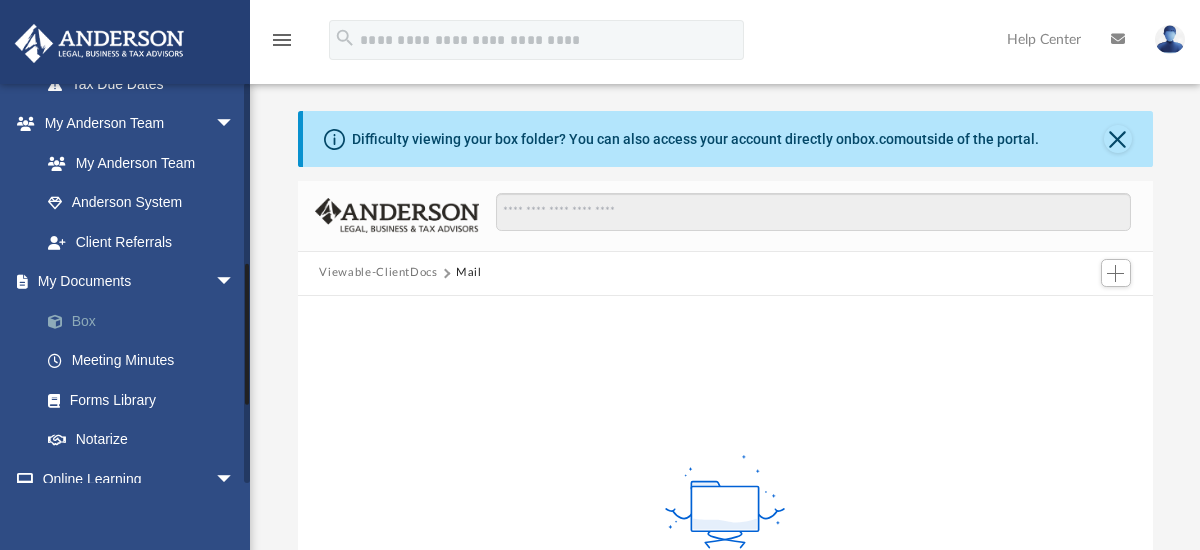 click on "Box" at bounding box center (146, 321) 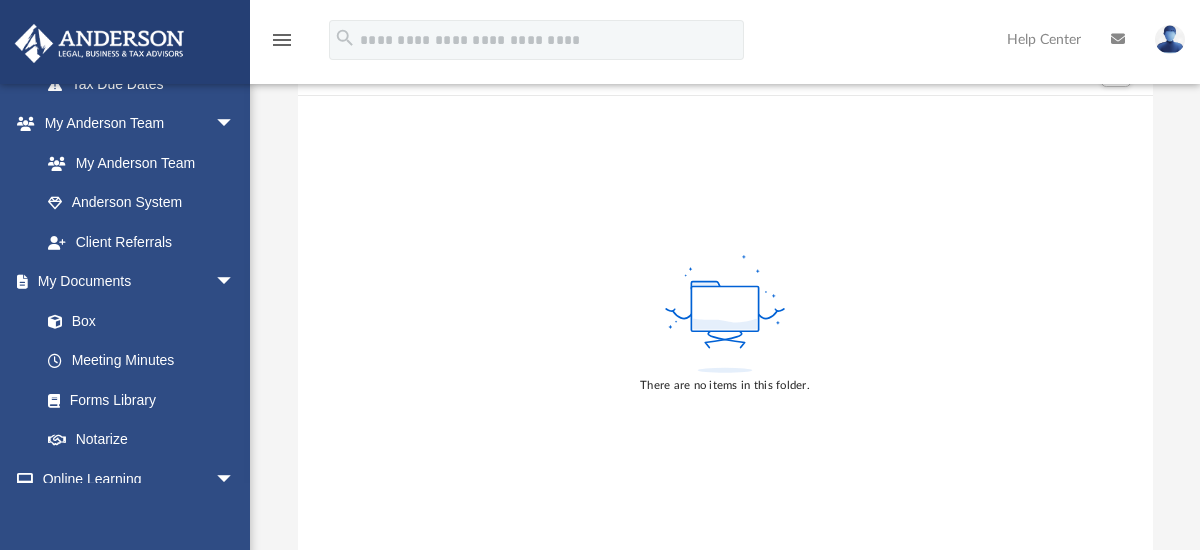 scroll, scrollTop: 0, scrollLeft: 0, axis: both 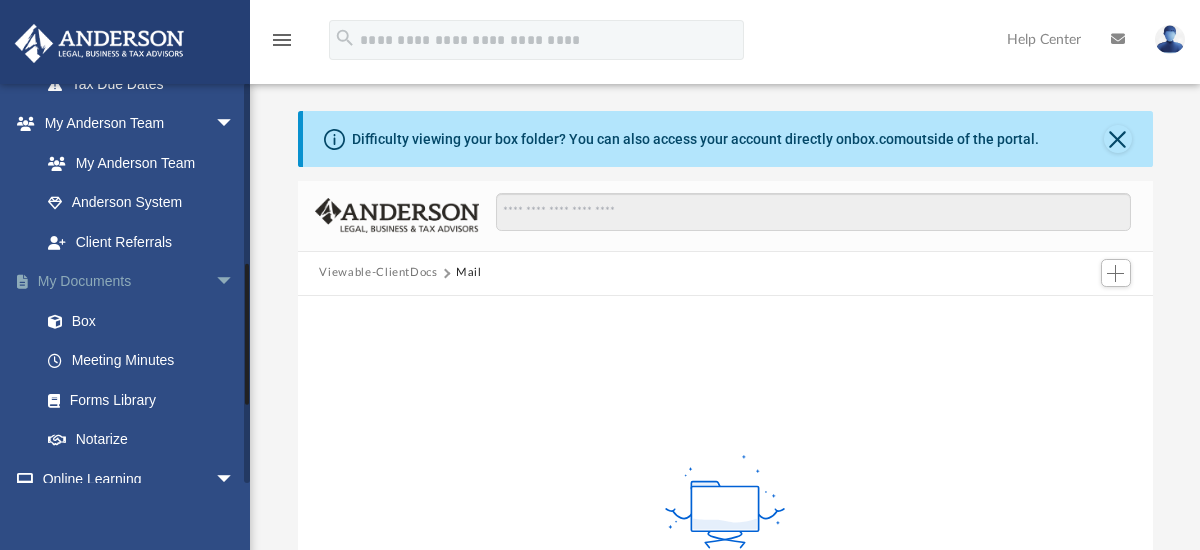 click on "My Documents arrow_drop_down" at bounding box center [139, 282] 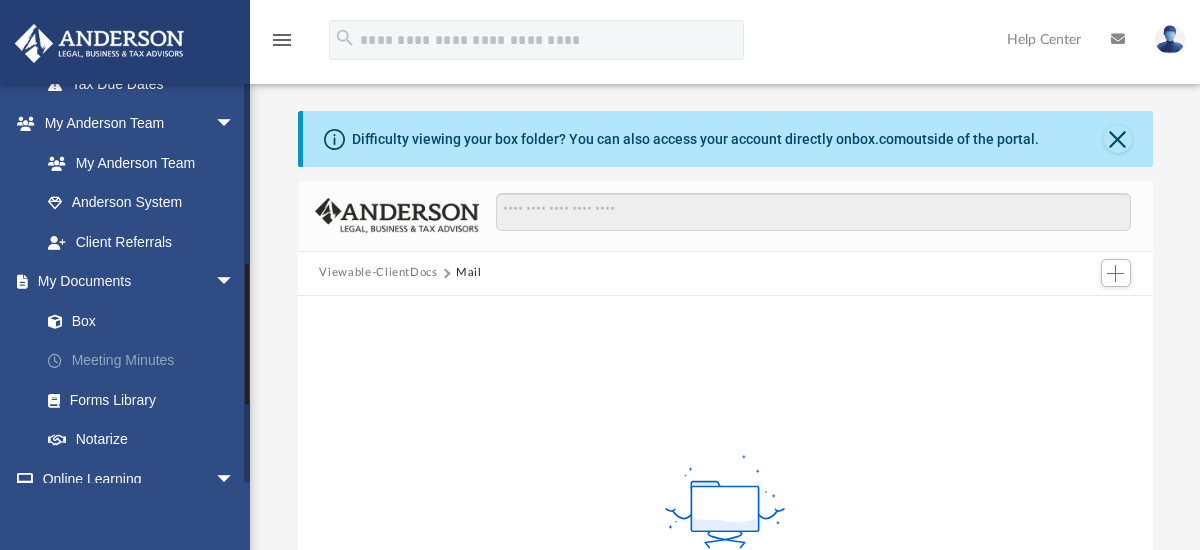 click on "Meeting Minutes" at bounding box center (146, 361) 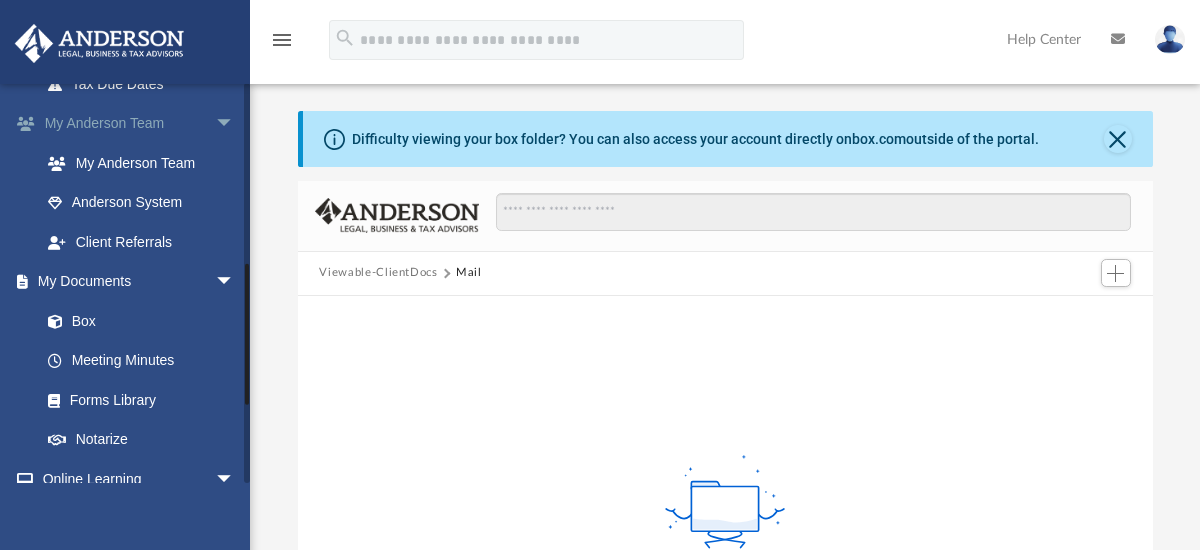 click on "arrow_drop_down" at bounding box center [235, 124] 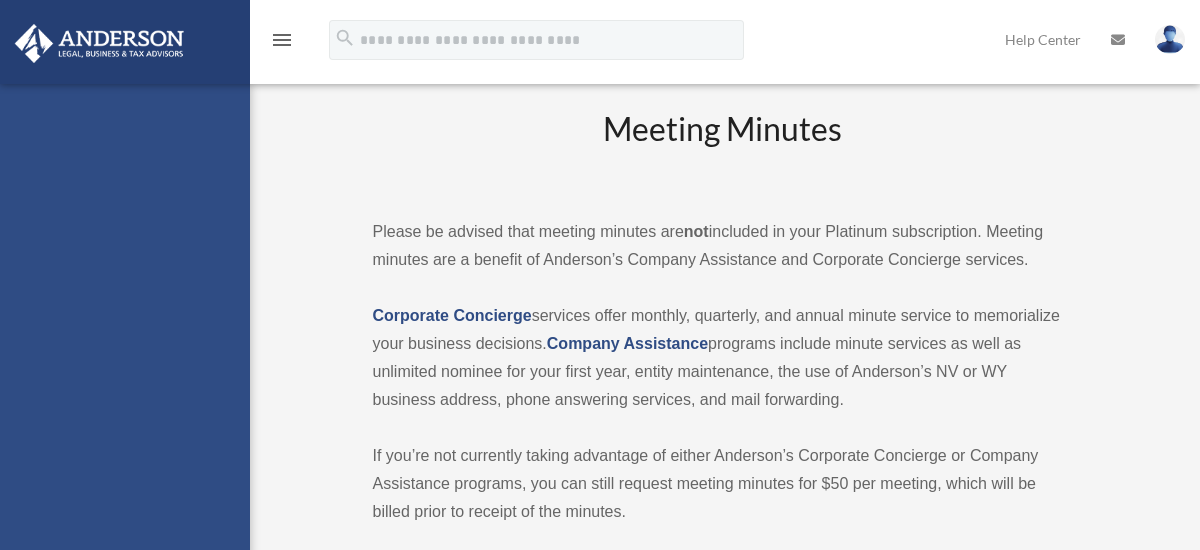 scroll, scrollTop: 0, scrollLeft: 0, axis: both 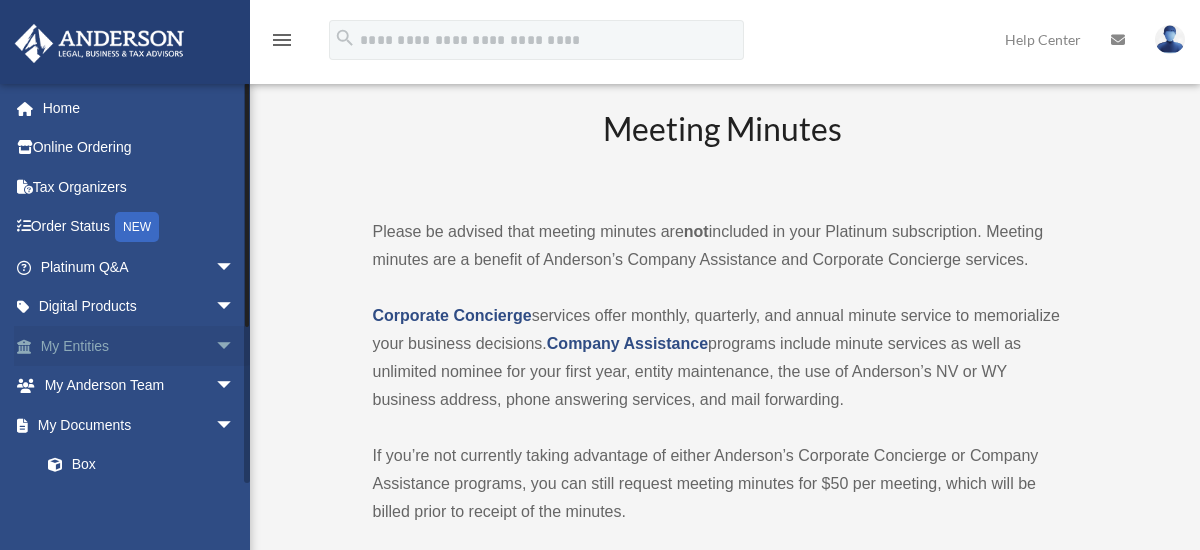 click on "My Entities arrow_drop_down" at bounding box center (139, 346) 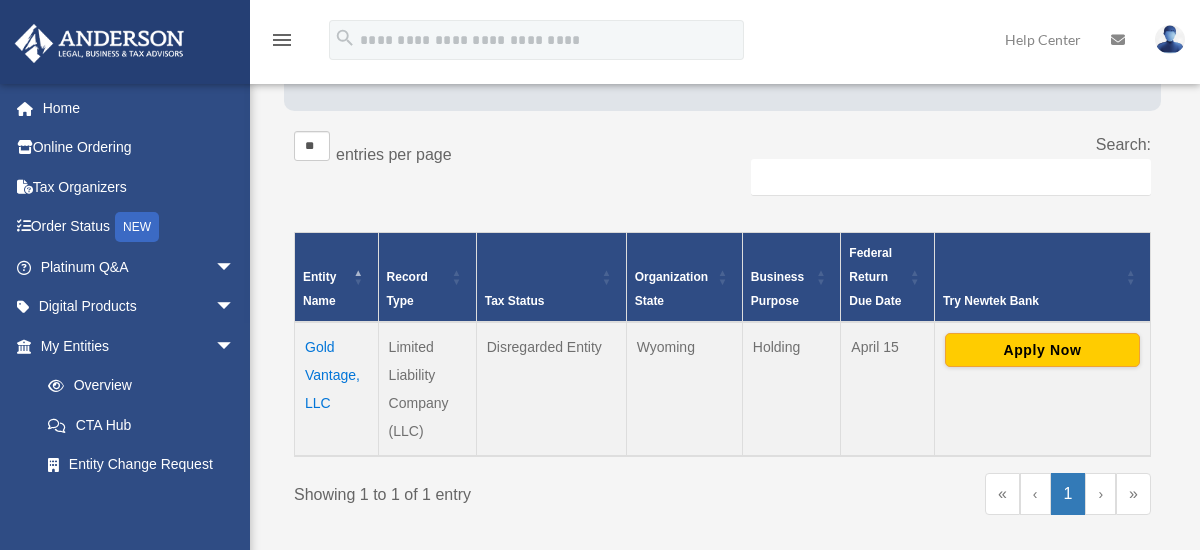 scroll, scrollTop: 400, scrollLeft: 0, axis: vertical 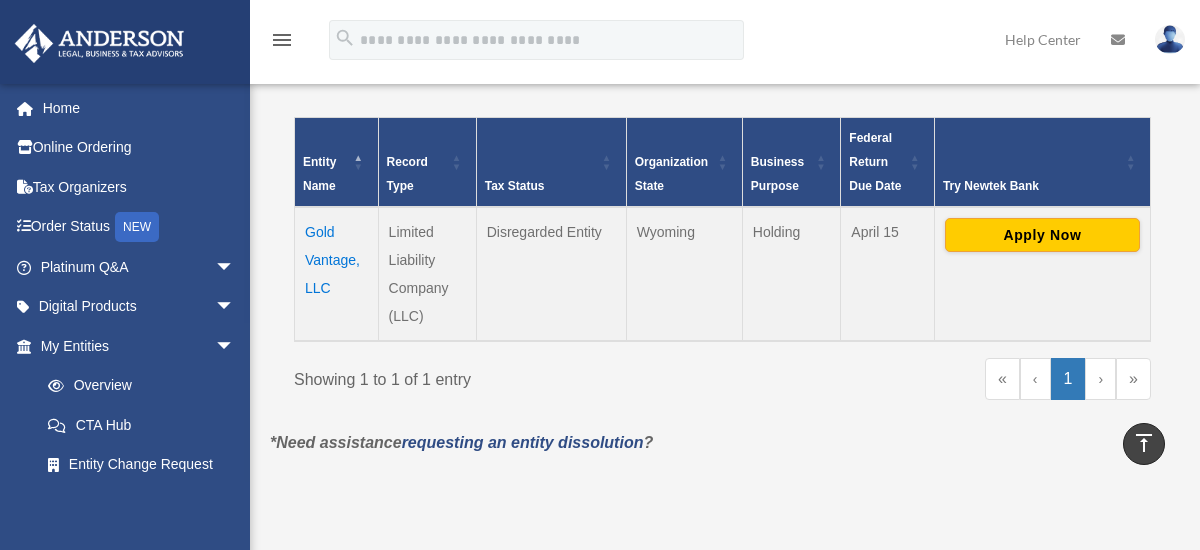 click on "Gold Vantage, LLC" at bounding box center [337, 274] 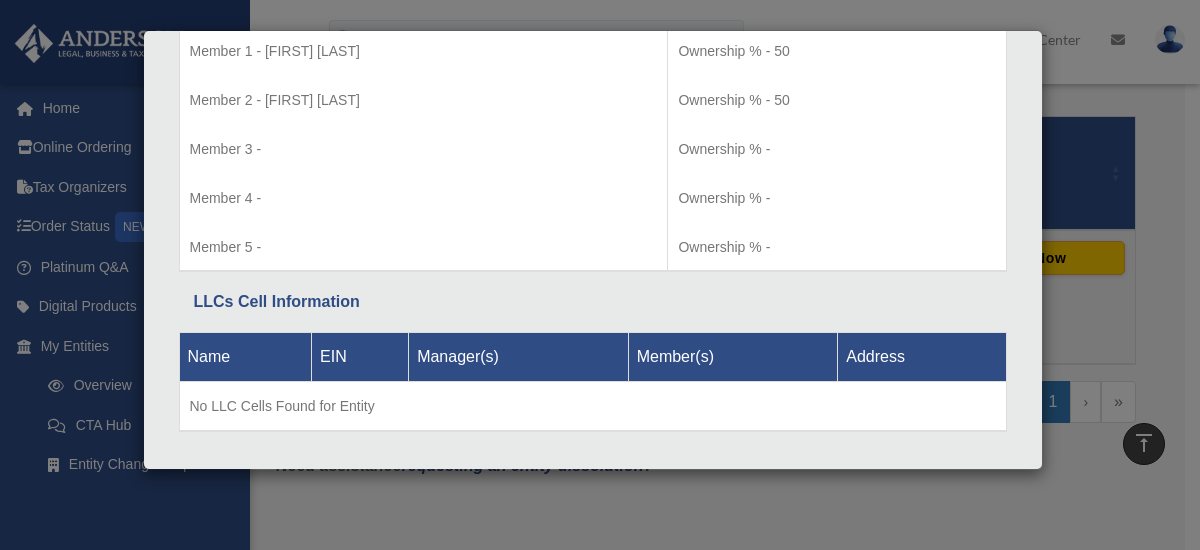 scroll, scrollTop: 2187, scrollLeft: 0, axis: vertical 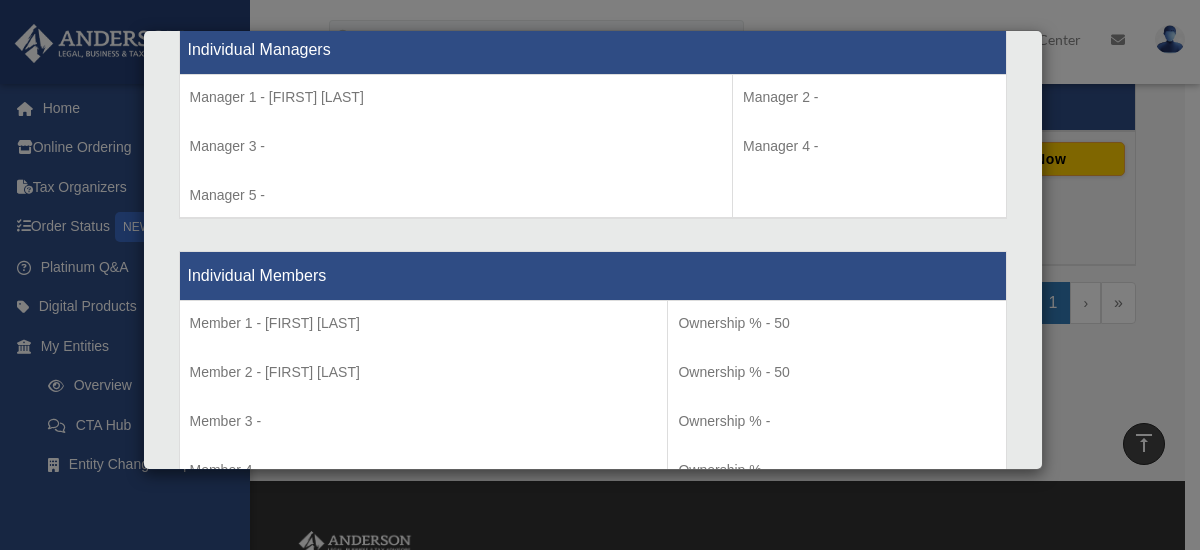 click on "Details
×
Articles Sent
Organizational Date" at bounding box center (600, 275) 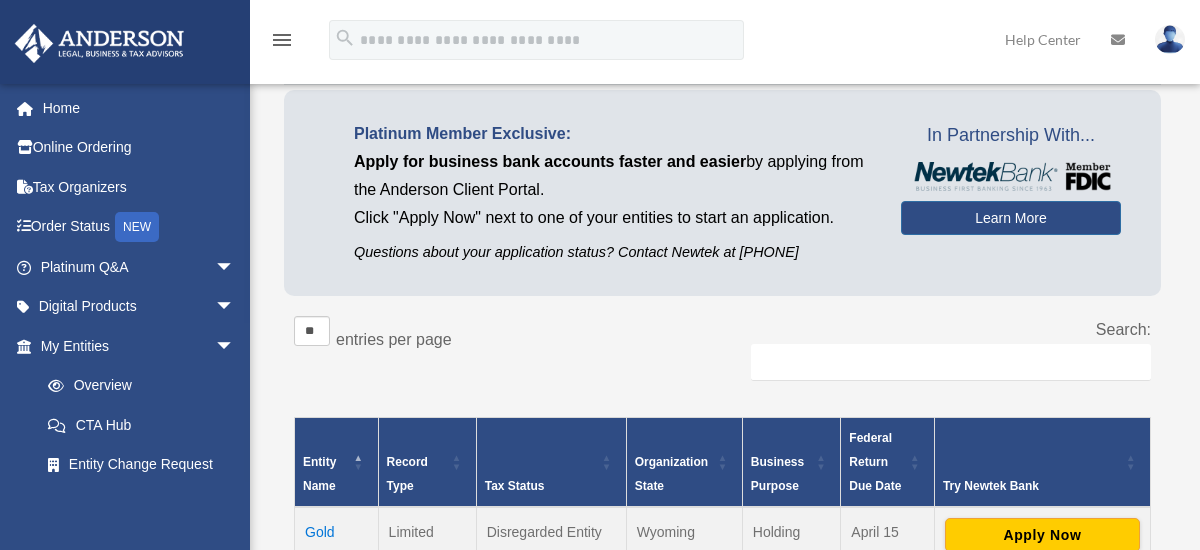 scroll, scrollTop: 0, scrollLeft: 0, axis: both 